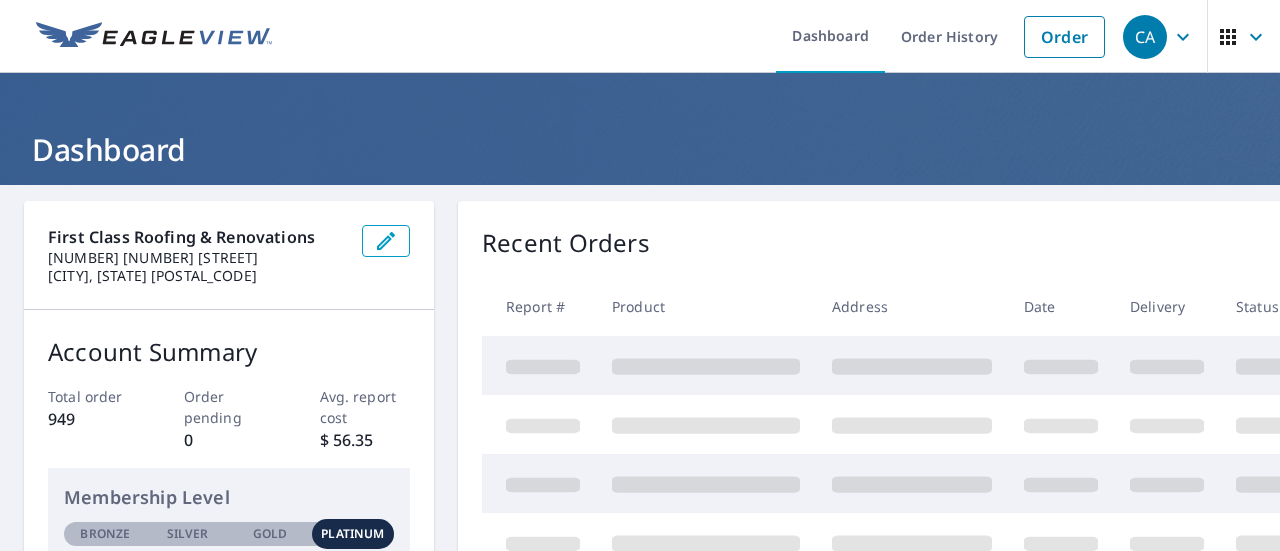 scroll, scrollTop: 0, scrollLeft: 0, axis: both 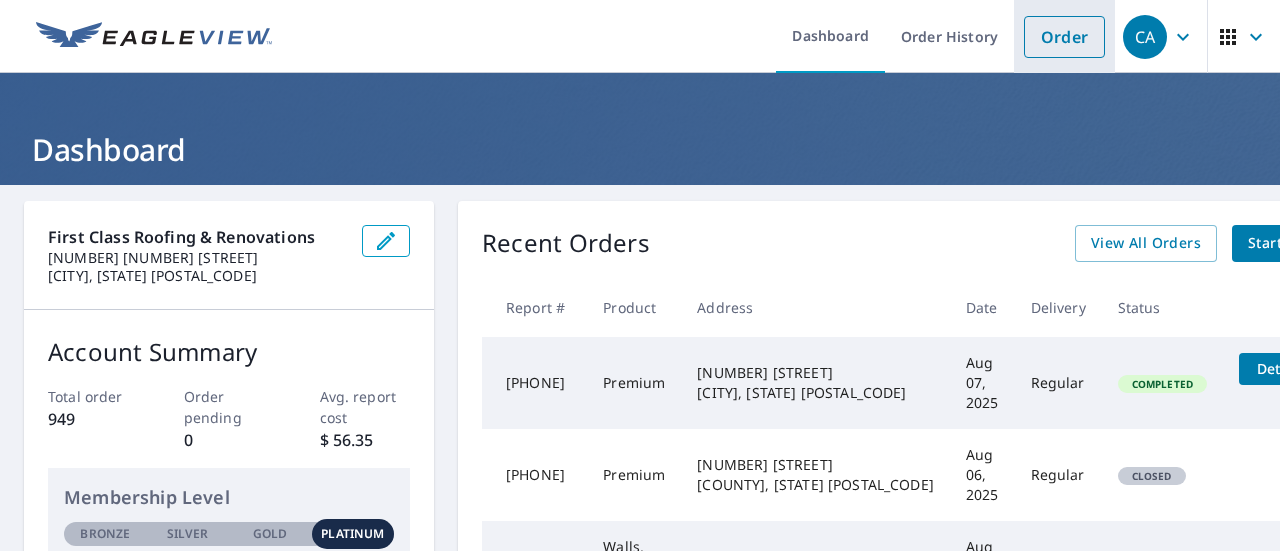 click on "Order" at bounding box center (1064, 37) 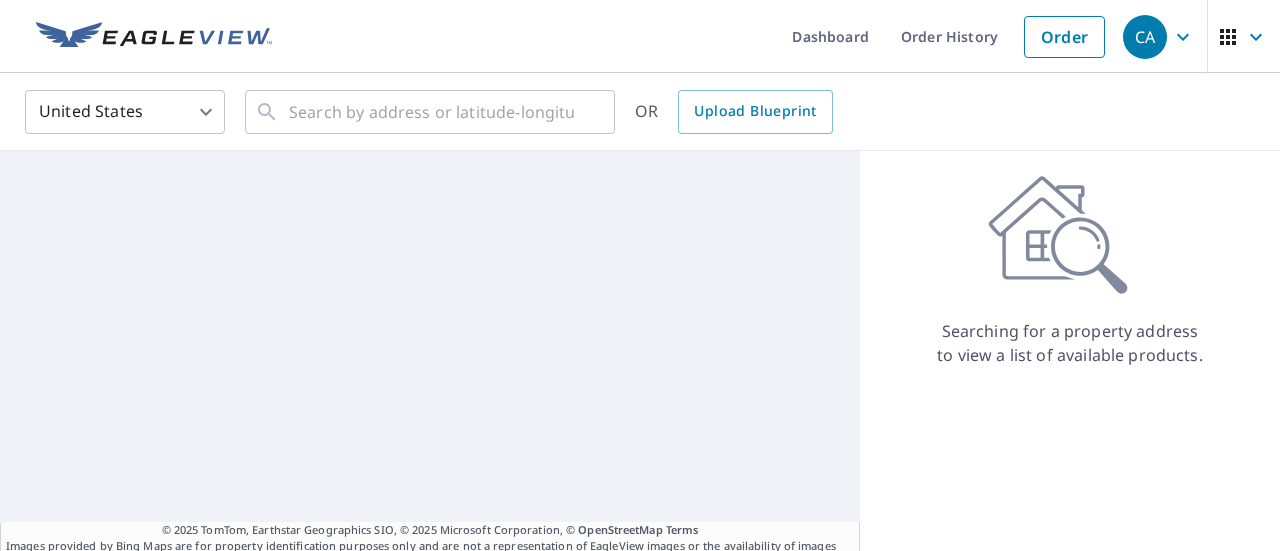 click on "CA CA
Dashboard Order History Order CA United States US ​ ​ OR Upload Blueprint © 2025 TomTom, Earthstar Geographics SIO, © 2025 Microsoft Corporation, ©   OpenStreetMap   Terms Images provided by Bing Maps are for property identification purposes only and are not a representation of EagleView images or the availability of images for the property. Searching for a property address to view a list of available products. Terms of Use  |  Privacy Policy © 2025 Eagle View Technologies, Inc. and Pictometry International Corp. All Rights Reserved. Reports issued by EagleView Technologies are covered by   one or more international and U.S. patents and pending applications, including U.S. Patent Nos. 8,078,436; 8,145,578; 8,170,840; 8,209,152;   8,515,125; 8,825,454; 9,135,737; 8,670,961; 9,514,568; 8,818,770; 8,542,880; 9,244,589; 9,329,749; 8,938,090 and 9,183,538. Other Patents Pending." at bounding box center [640, 275] 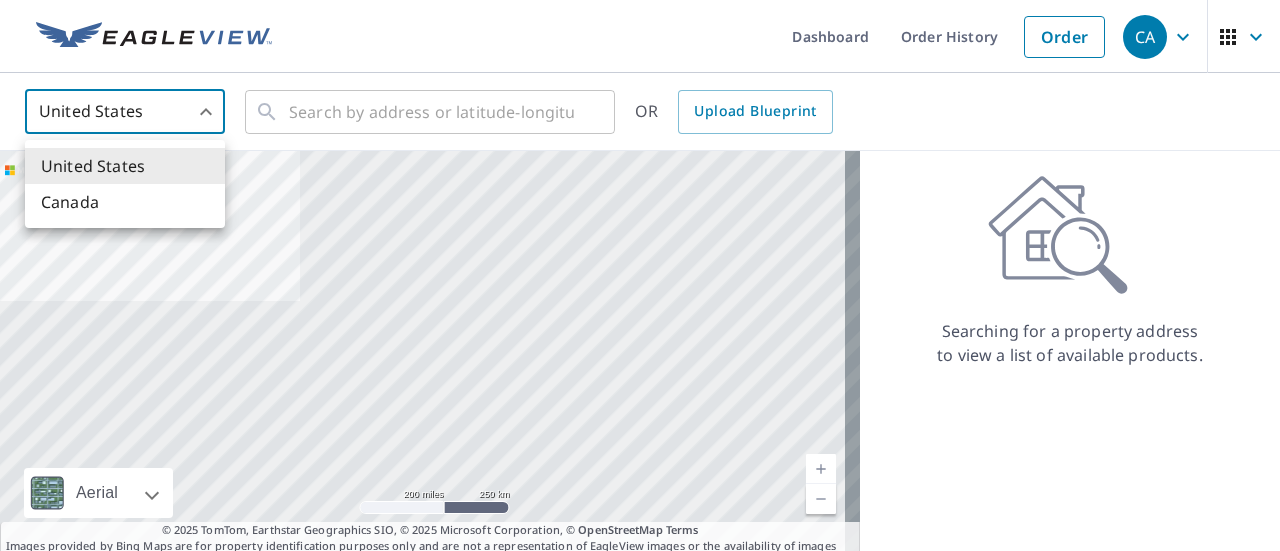 click on "Canada" at bounding box center [125, 202] 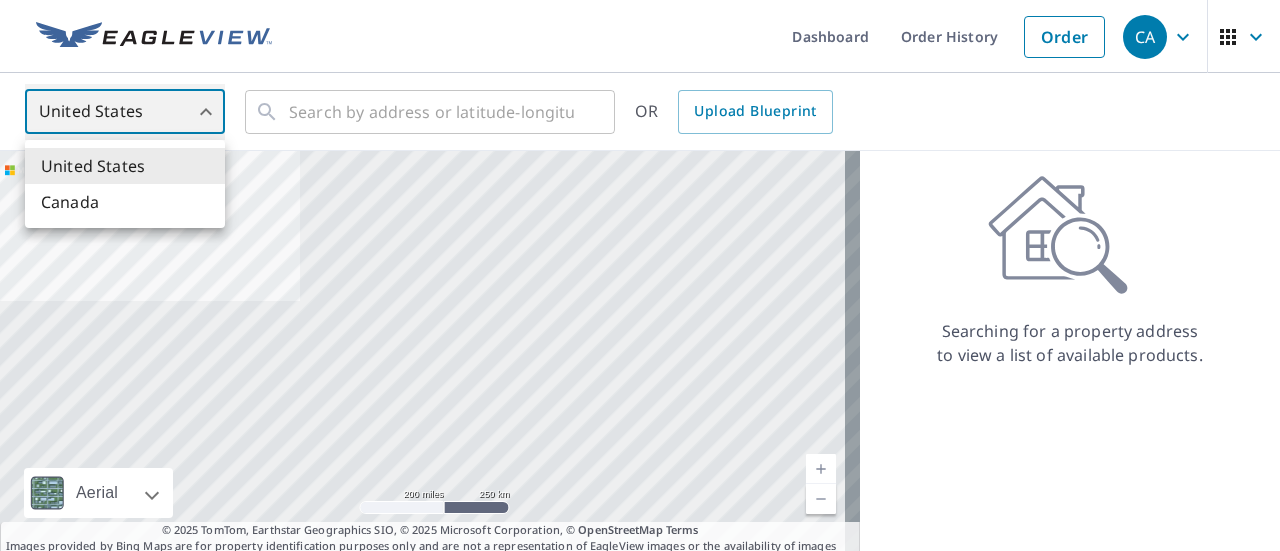 type on "CA" 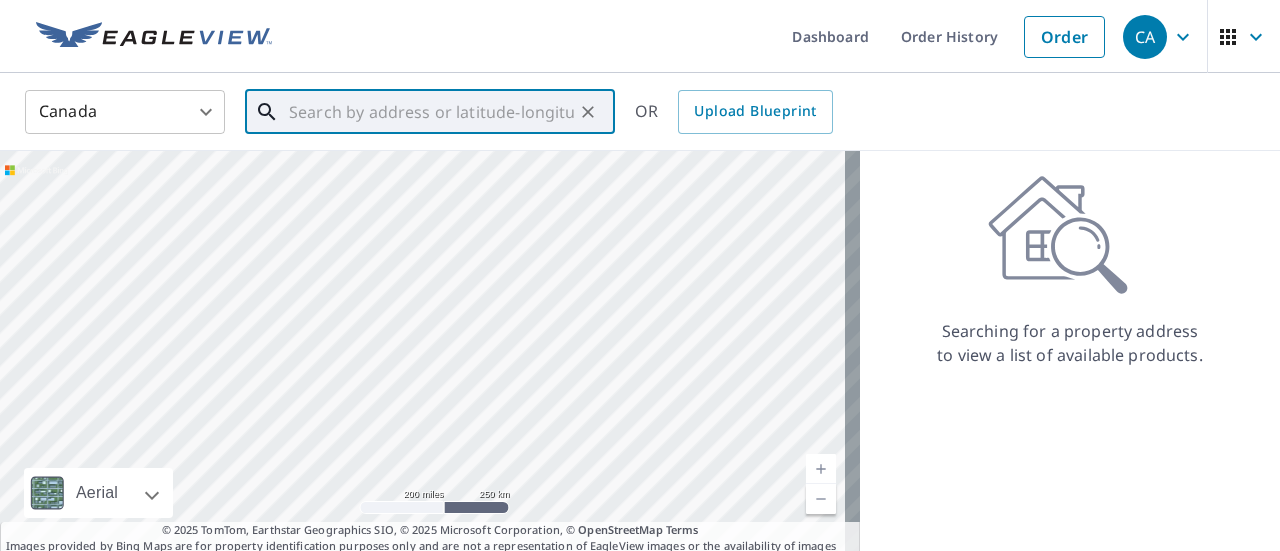 click at bounding box center [431, 112] 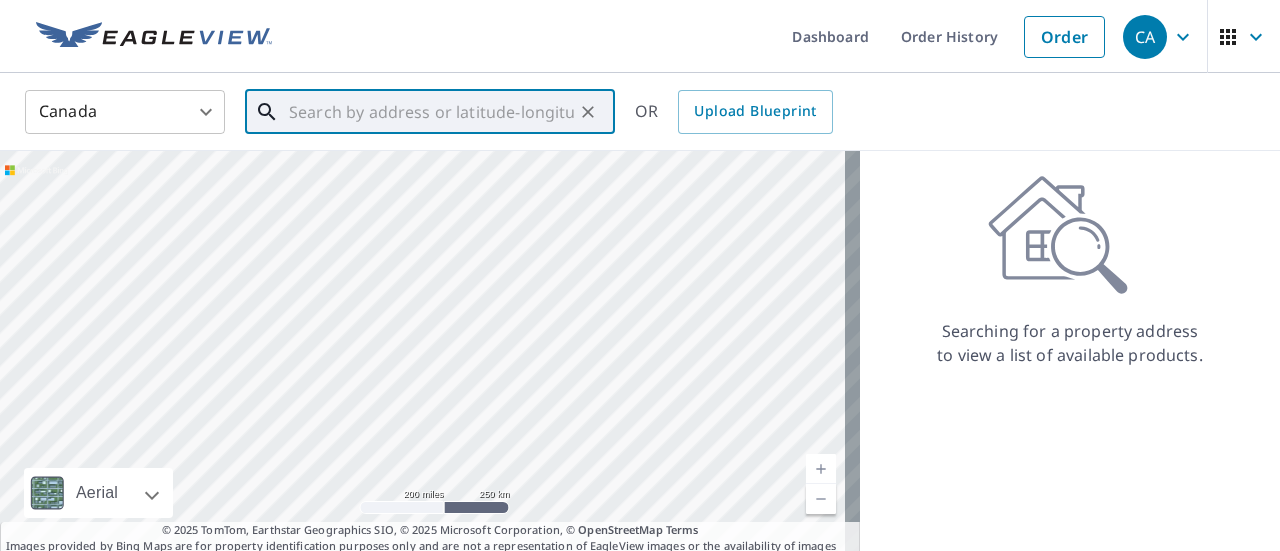 paste on "[NUMBER] [STREET] [CITY]" 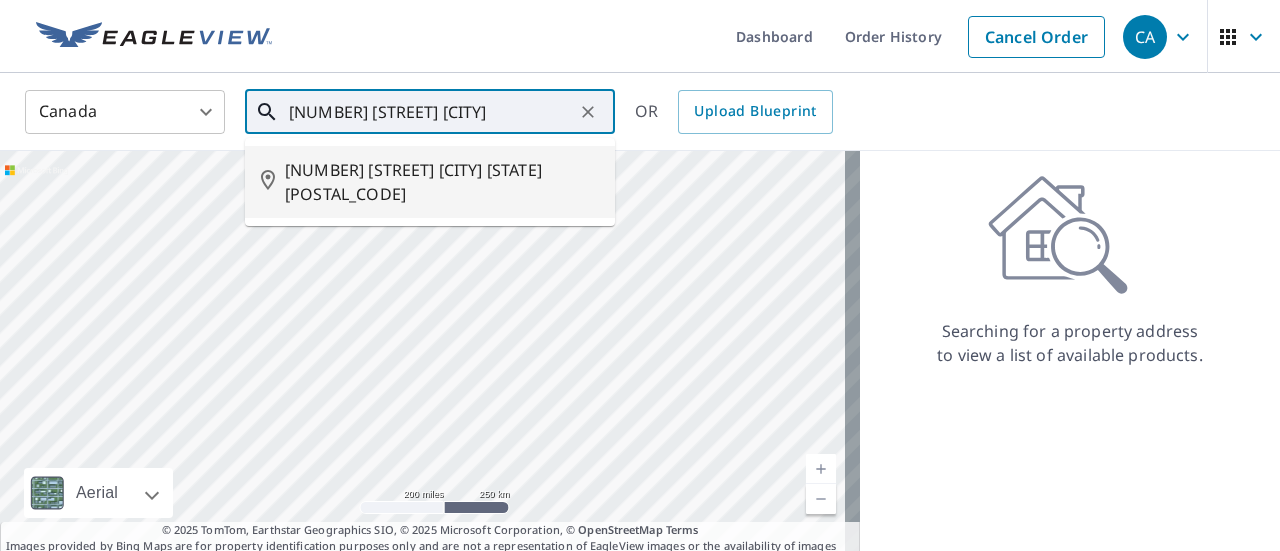 click on "[NUMBER] [STREET] [CITY] [STATE] [POSTAL_CODE]" at bounding box center [442, 182] 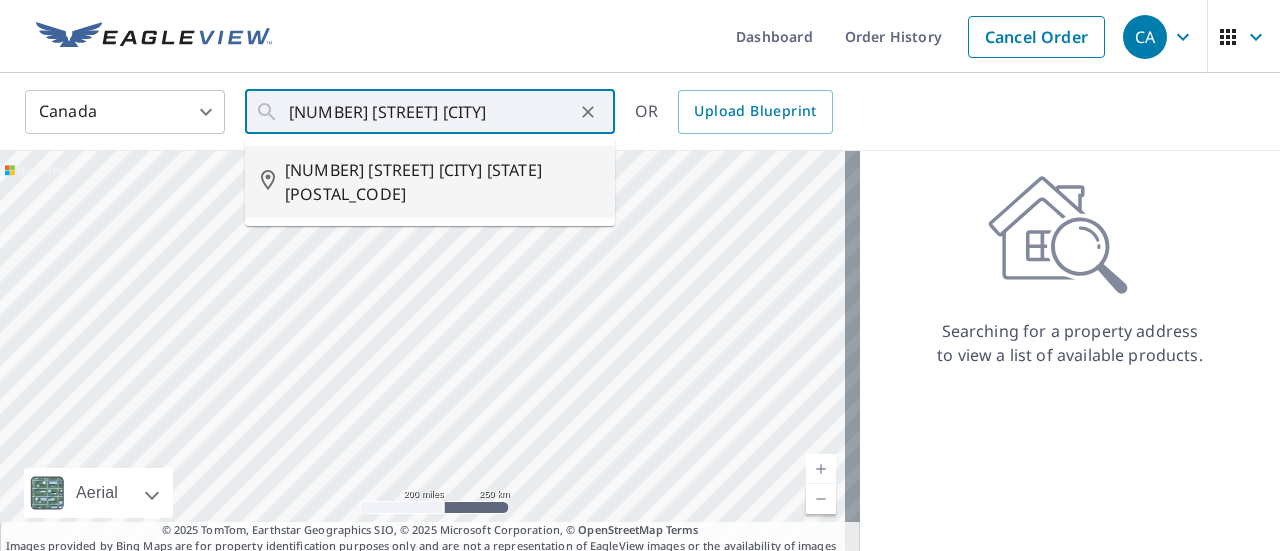 type on "[NUMBER] [STREET] [CITY] [STATE] [POSTAL_CODE]" 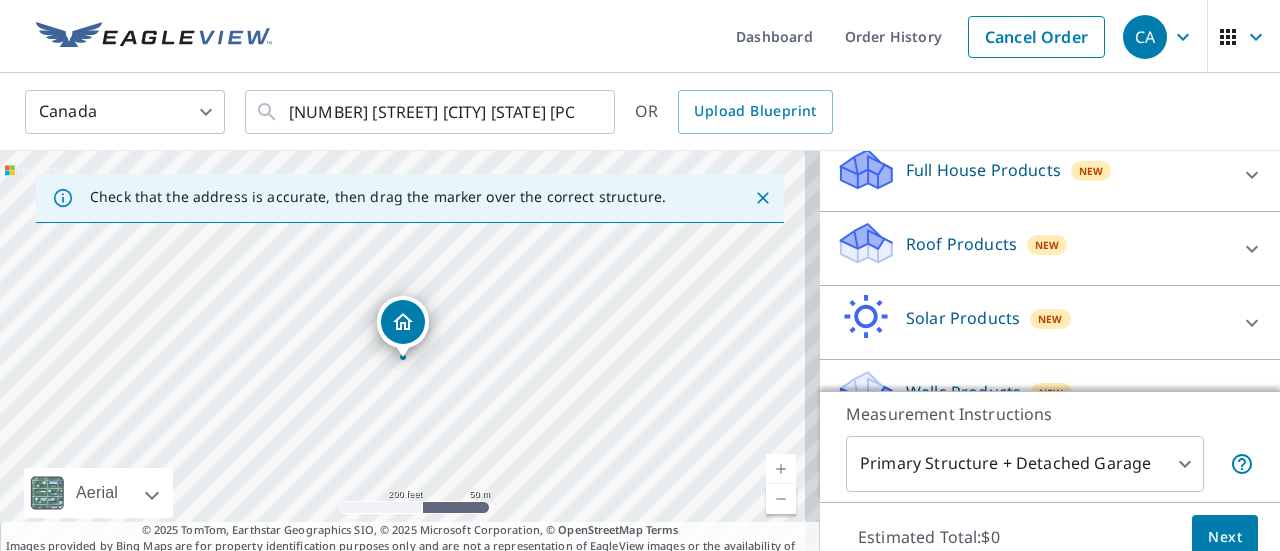 scroll, scrollTop: 285, scrollLeft: 0, axis: vertical 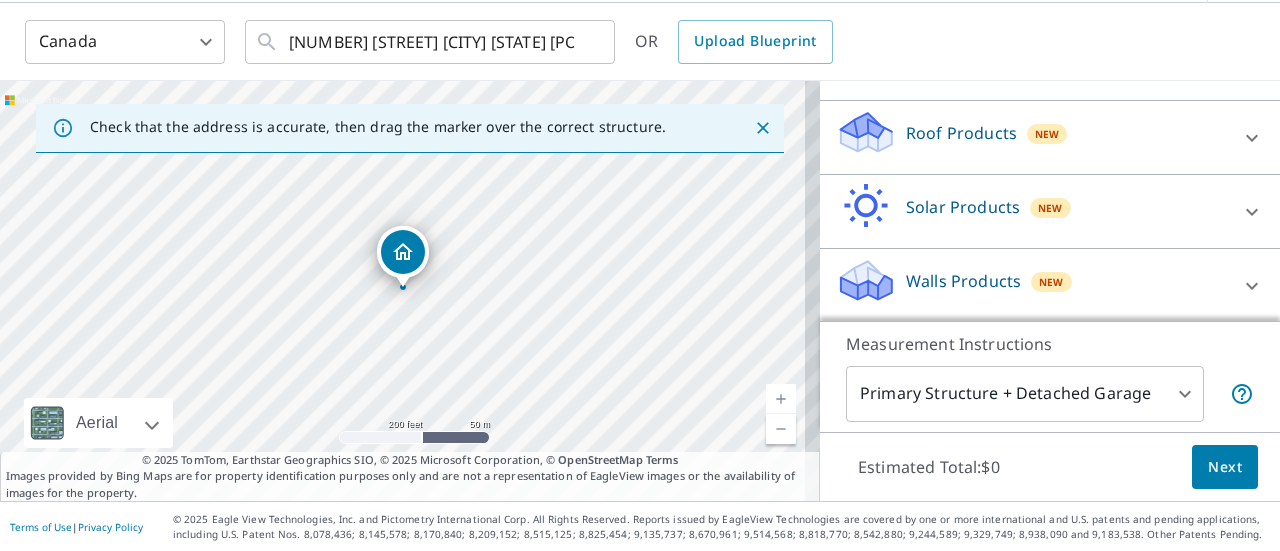 click 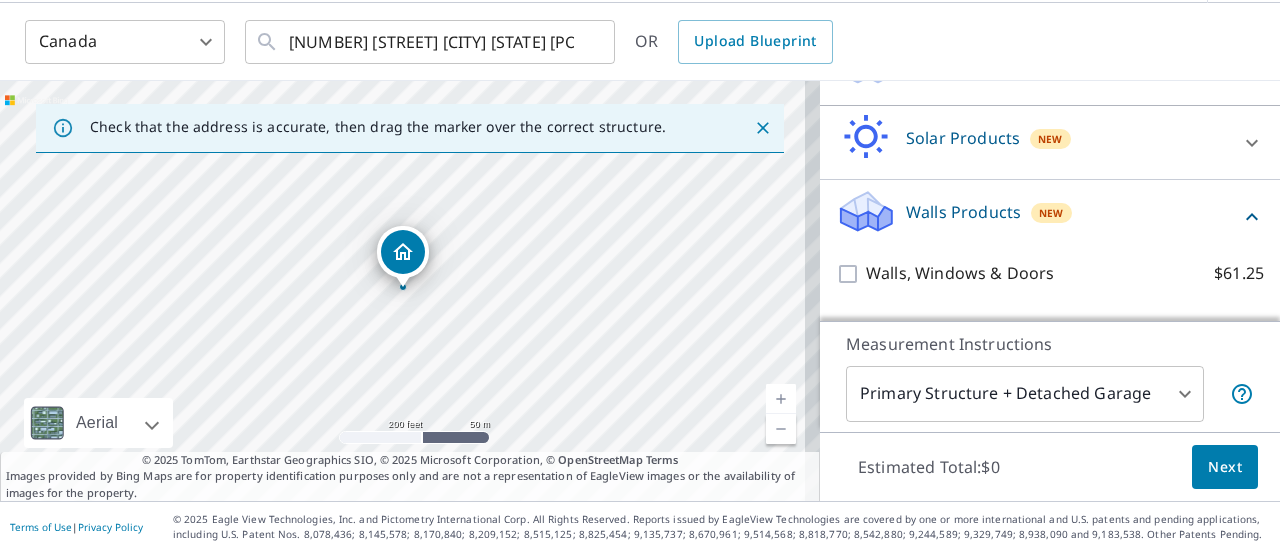 scroll, scrollTop: 399, scrollLeft: 0, axis: vertical 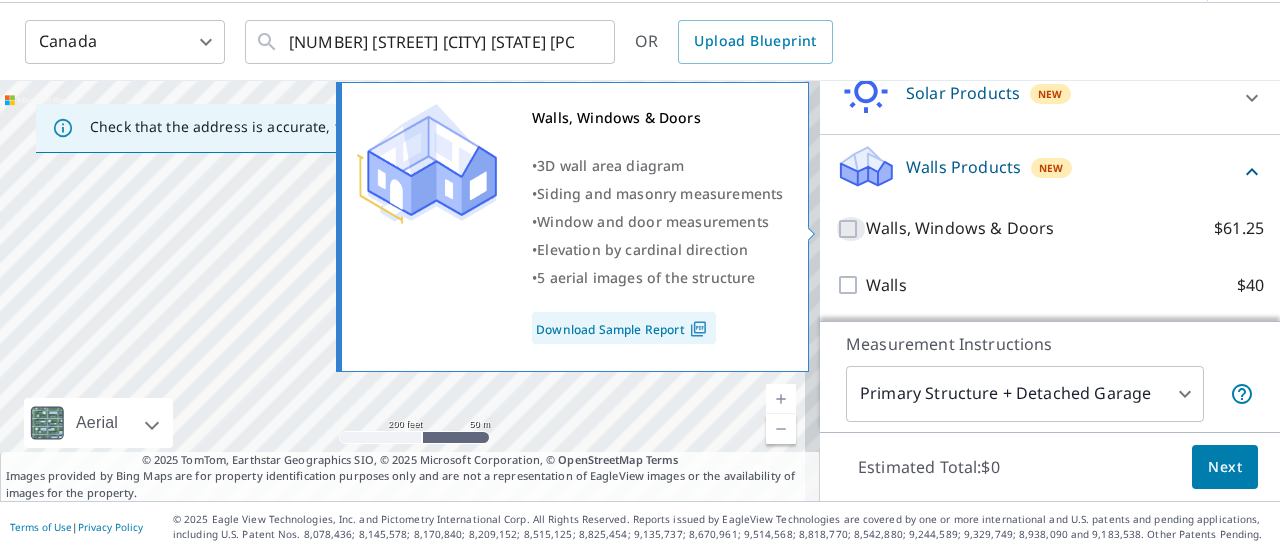 click on "Walls, Windows & Doors $61.25" at bounding box center (851, 229) 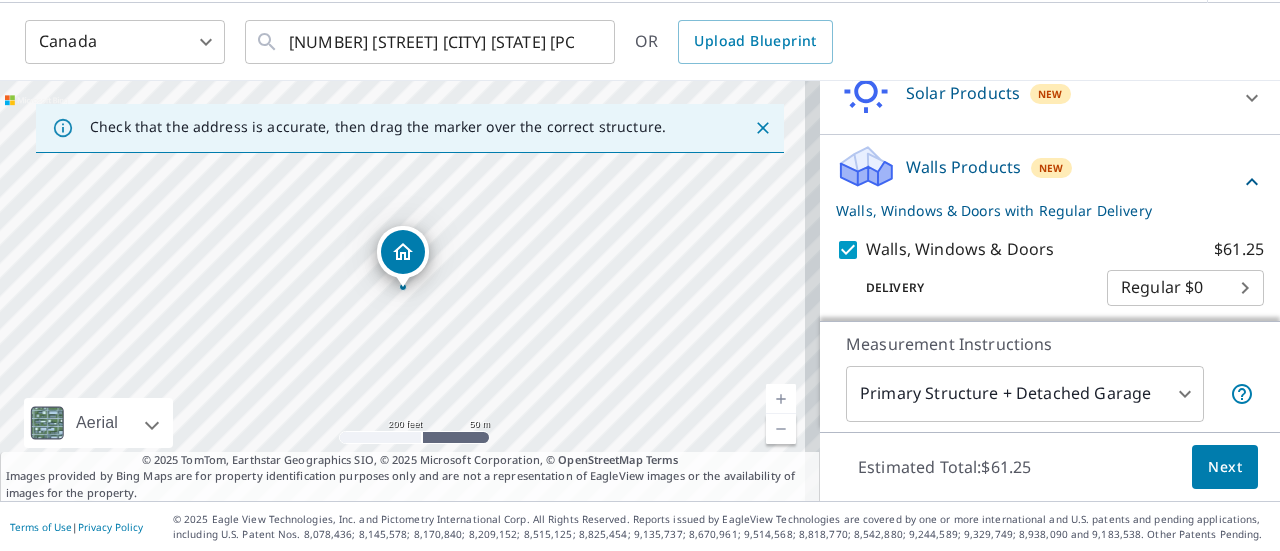 click on "Next" at bounding box center (1225, 467) 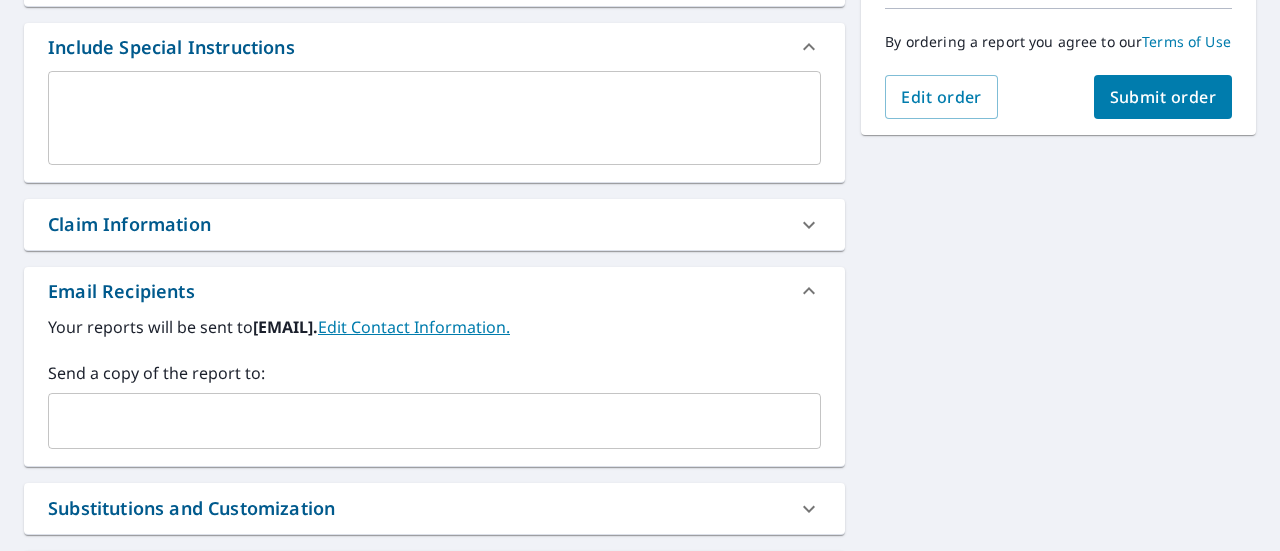 scroll, scrollTop: 570, scrollLeft: 0, axis: vertical 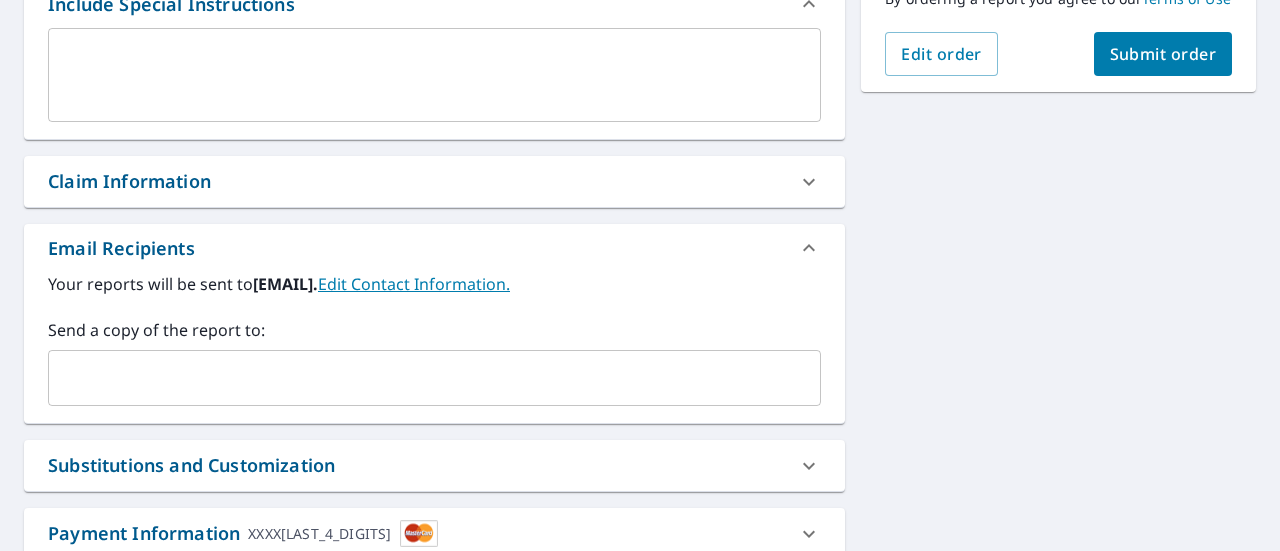 click at bounding box center [419, 378] 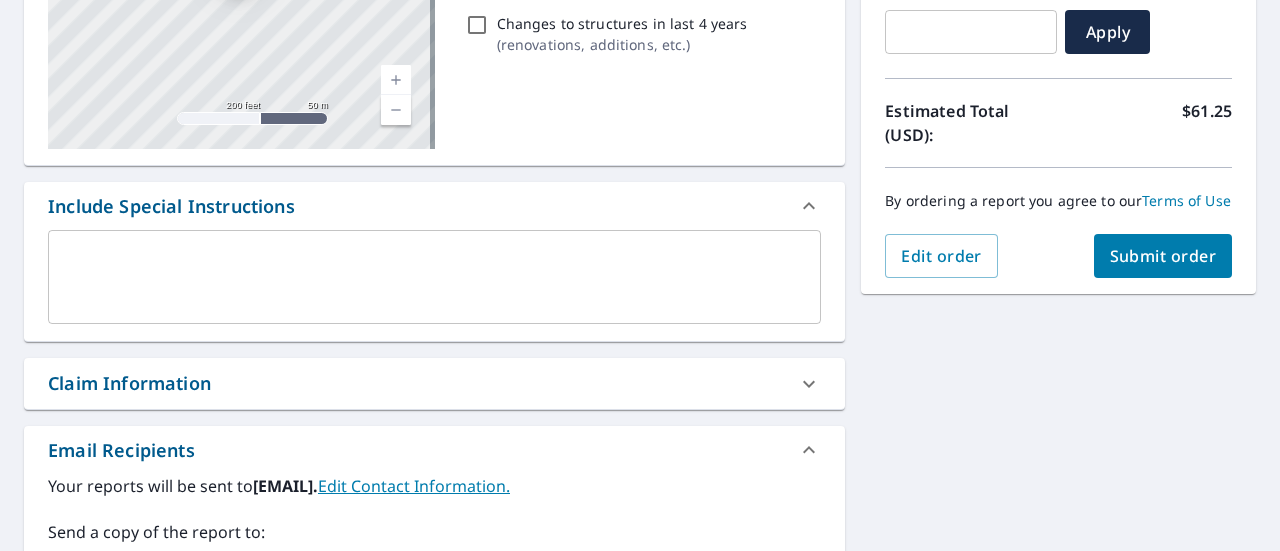 scroll, scrollTop: 228, scrollLeft: 0, axis: vertical 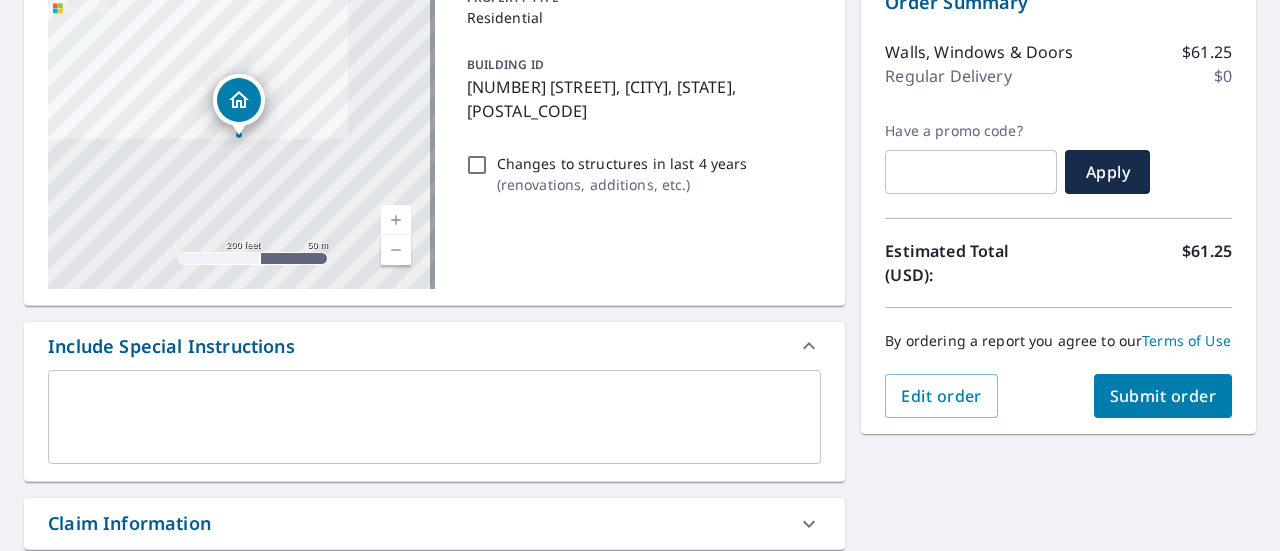 type on "[EMAIL]" 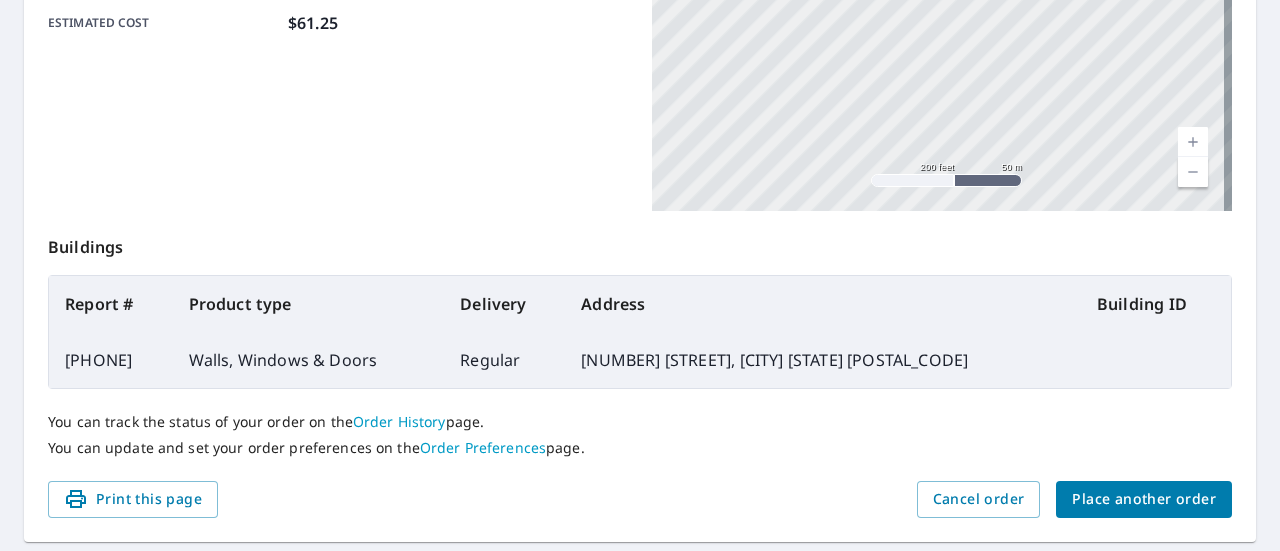 scroll, scrollTop: 624, scrollLeft: 0, axis: vertical 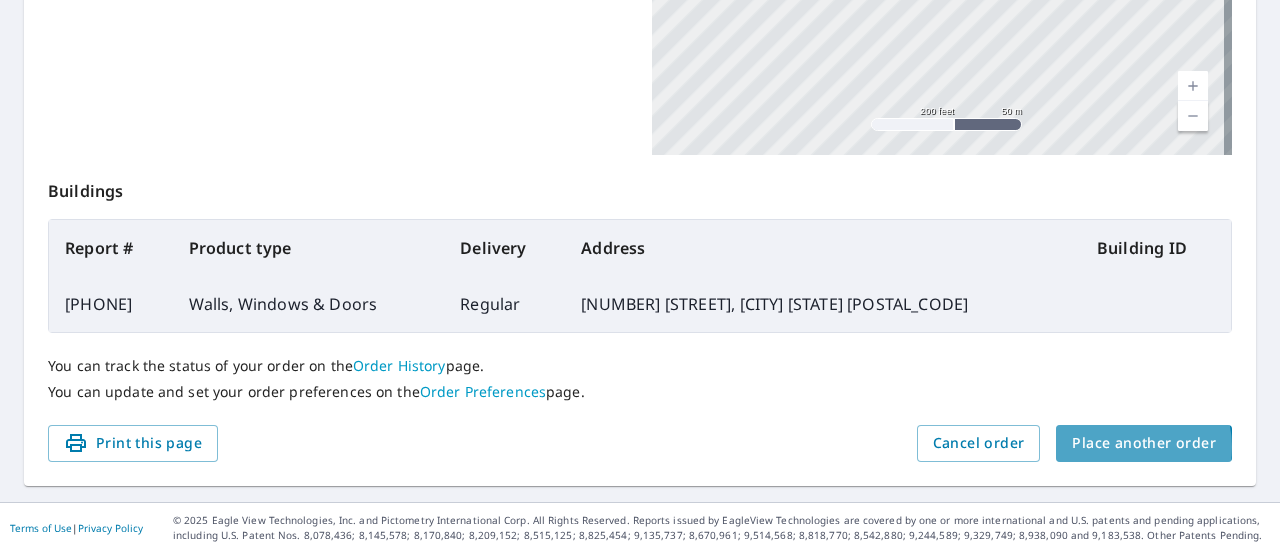 click on "Place another order" at bounding box center (1144, 443) 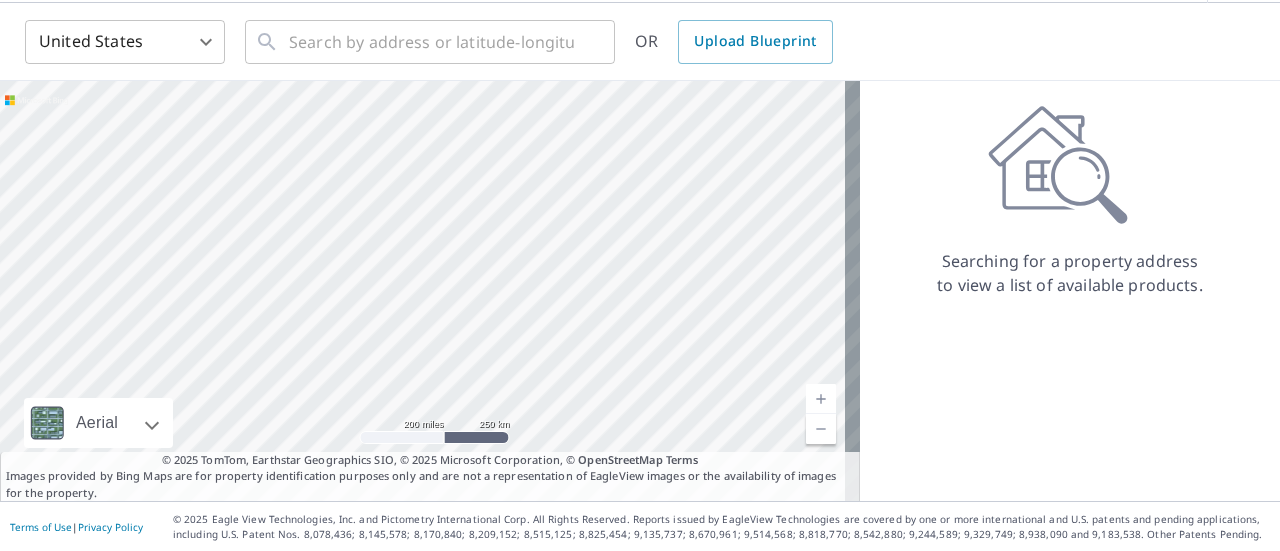 click on "CA CA
Dashboard Order History Order CA United States US ​ ​ OR Upload Blueprint Aerial Road A standard road map Aerial A detailed look from above Labels Labels 200 miles 250 km Terms © 2025 TomTom, Earthstar Geographics SIO, © 2025 Microsoft Corporation, ©   OpenStreetMap   Terms Images provided by Bing Maps are for property identification purposes only and are not a representation of EagleView images or the availability of images for the property. Searching for a property address to view a list of available products. Terms of Use  |  Privacy Policy © 2025 Eagle View Technologies, Inc. and Pictometry International Corp. All Rights Reserved. Reports issued by EagleView Technologies are covered by   one or more international and U.S. patents and pending applications, including U.S. Patent Nos. 8,078,436; 8,145,578; 8,170,840; 8,209,152;   8,515,125; 8,825,454; 9,135,737; 8,670,961; 9,514,568; 8,818,770; 8,542,880; 9,244,589; 9,329,749; 8,938,090 and 9,183,538. Other Patents Pending." at bounding box center [640, 275] 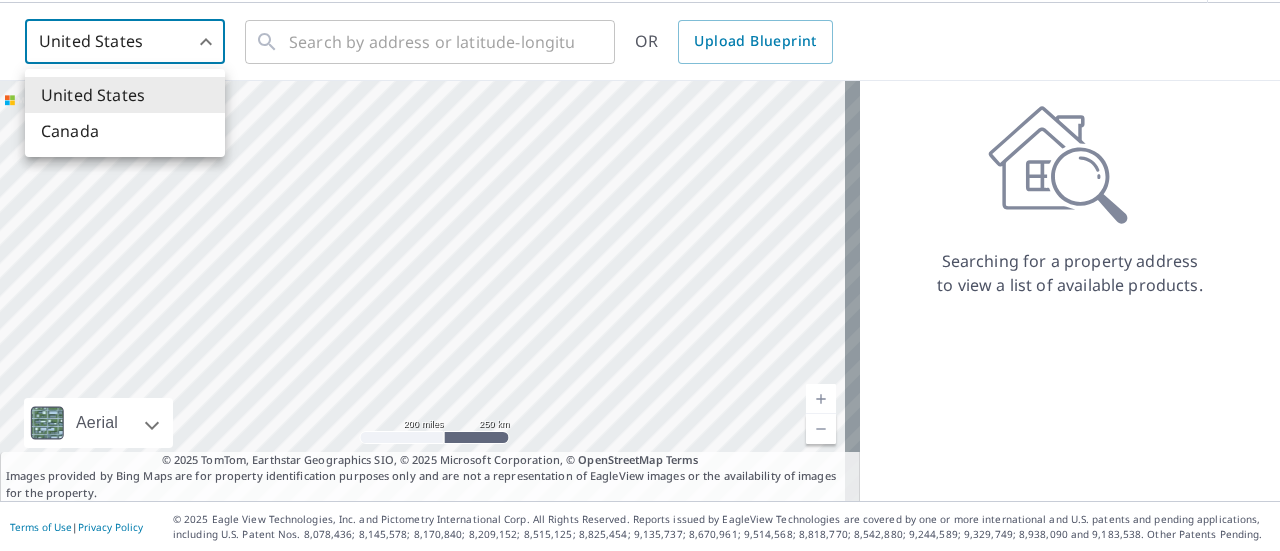 click on "Canada" at bounding box center [125, 131] 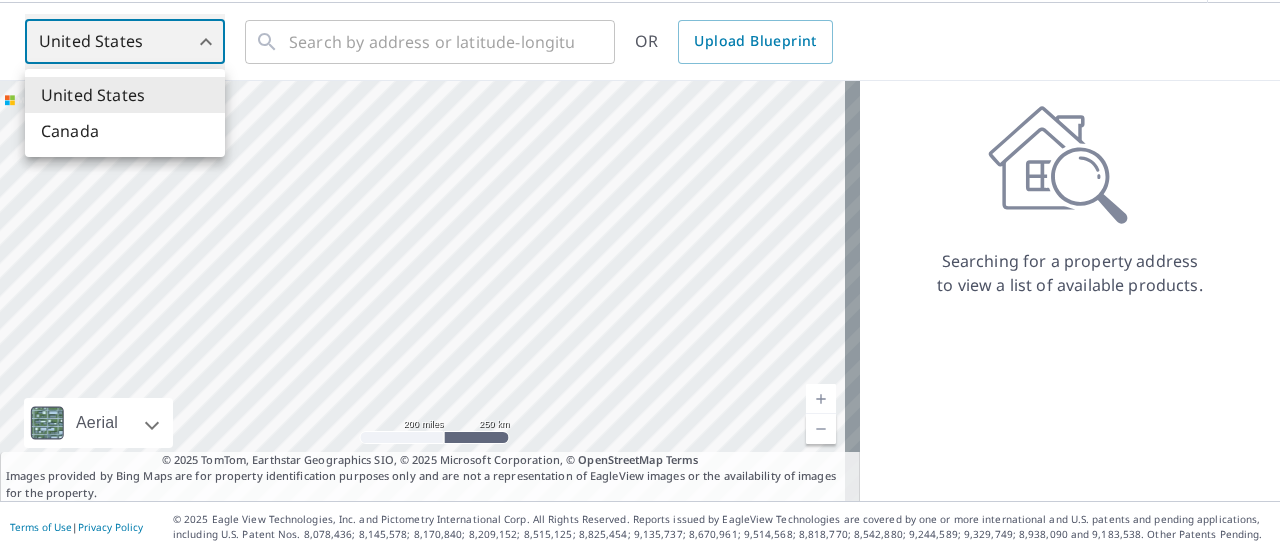 type on "CA" 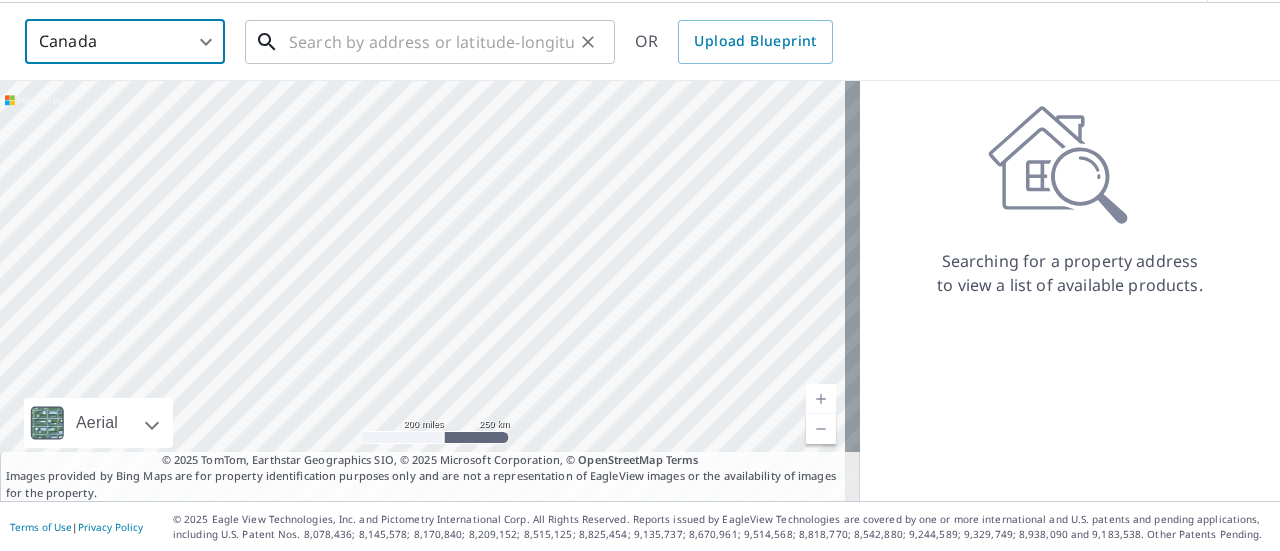 click at bounding box center [431, 42] 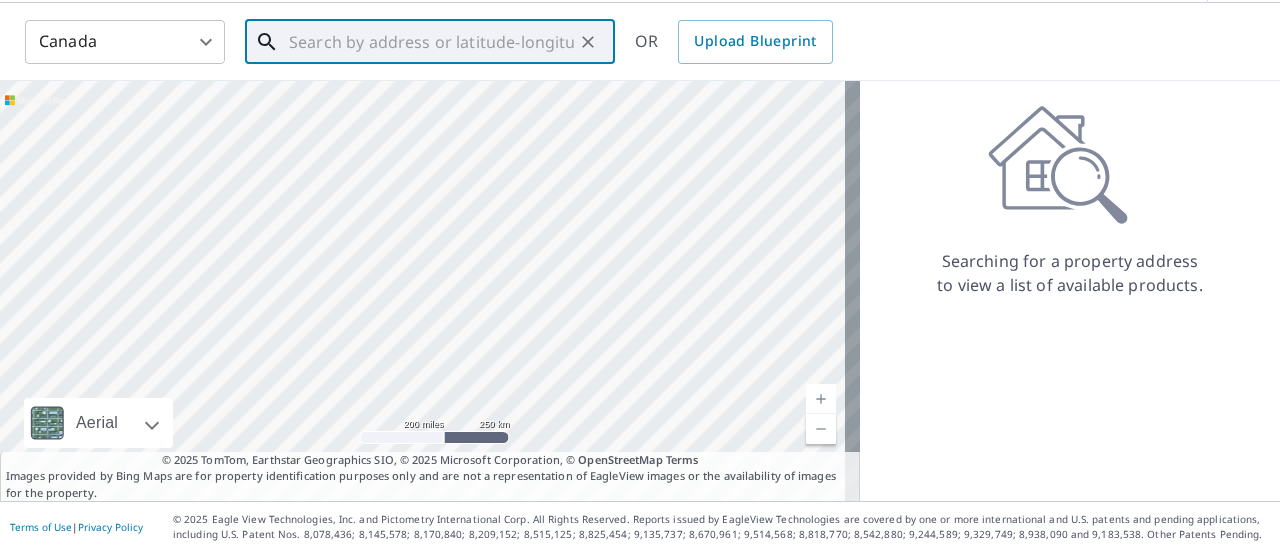 paste on "[NUMBER] [STREET]" 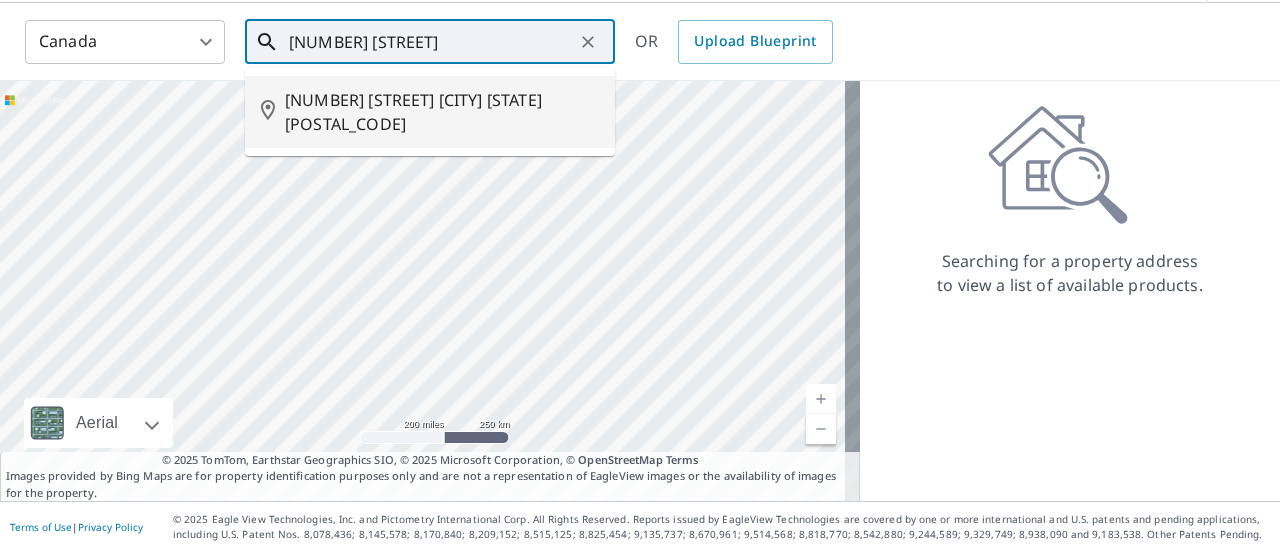 click on "[NUMBER] [STREET] [CITY] [STATE] [POSTAL_CODE]" at bounding box center [442, 112] 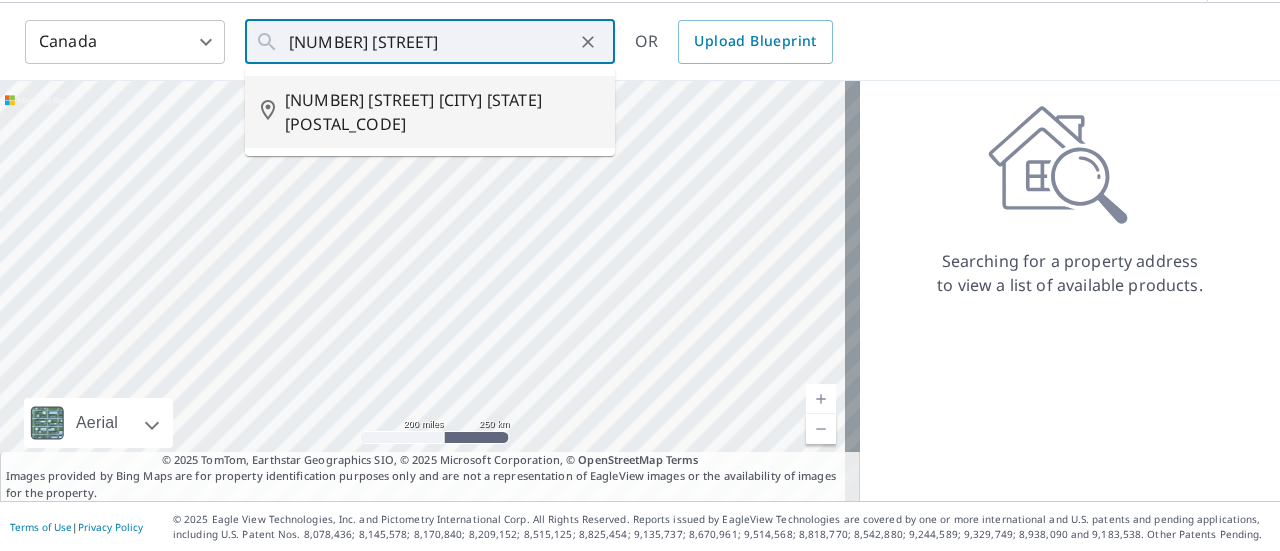 type on "[NUMBER] [STREET] [CITY] [STATE] [POSTAL_CODE]" 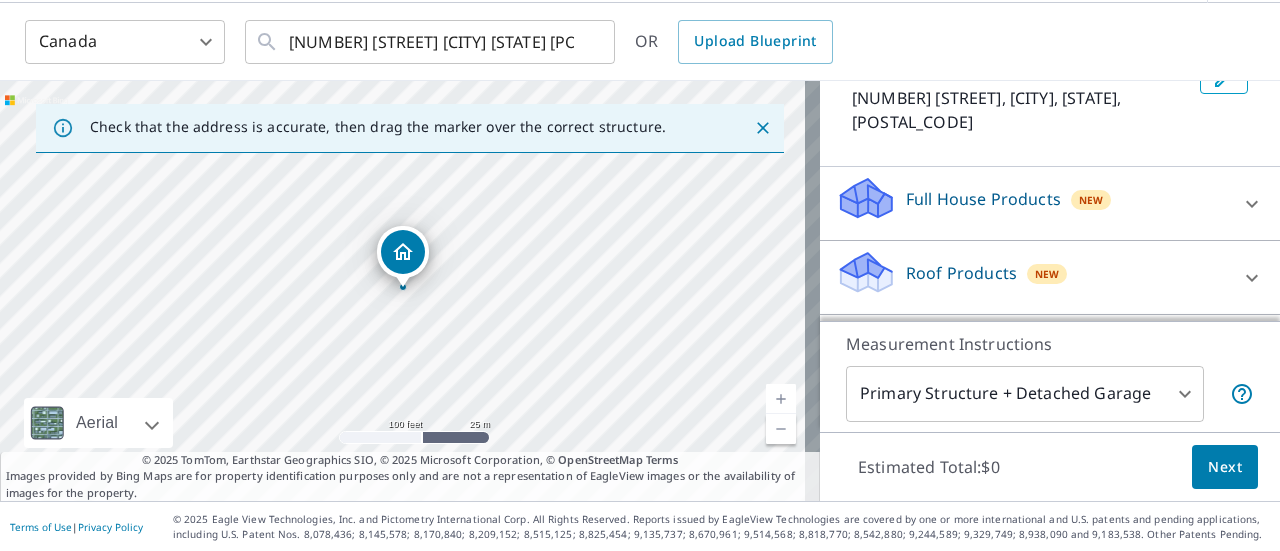 scroll, scrollTop: 285, scrollLeft: 0, axis: vertical 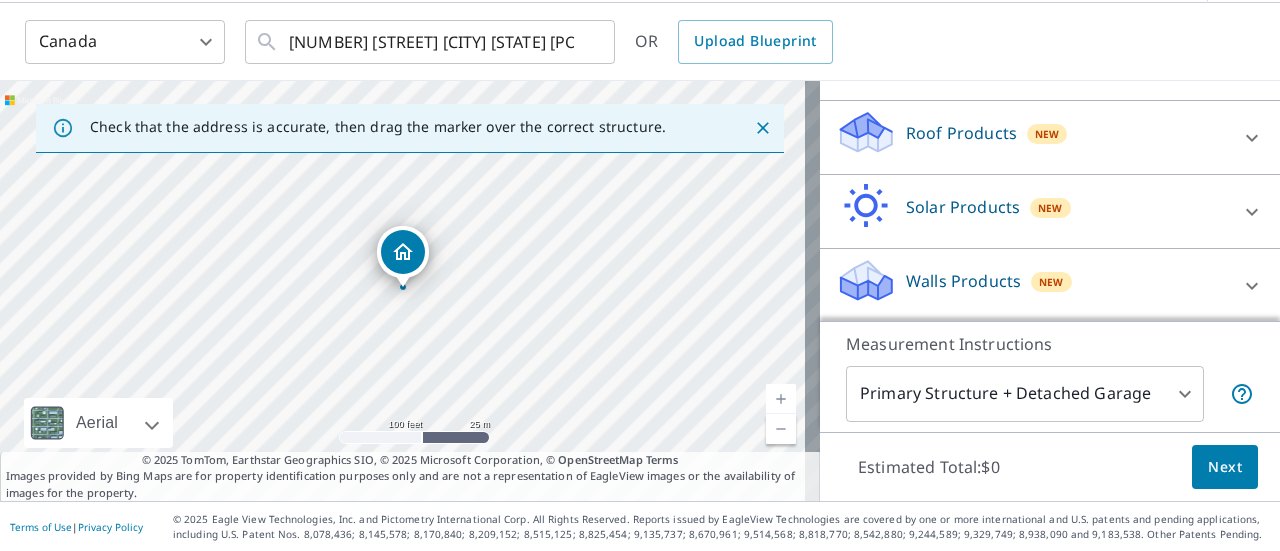 click 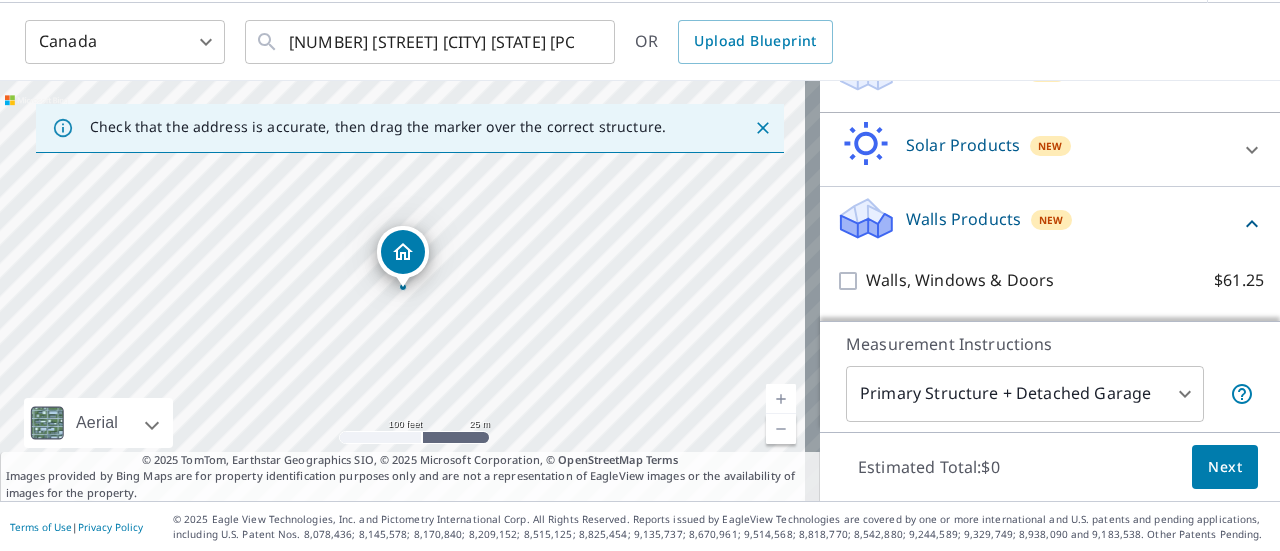 scroll, scrollTop: 399, scrollLeft: 0, axis: vertical 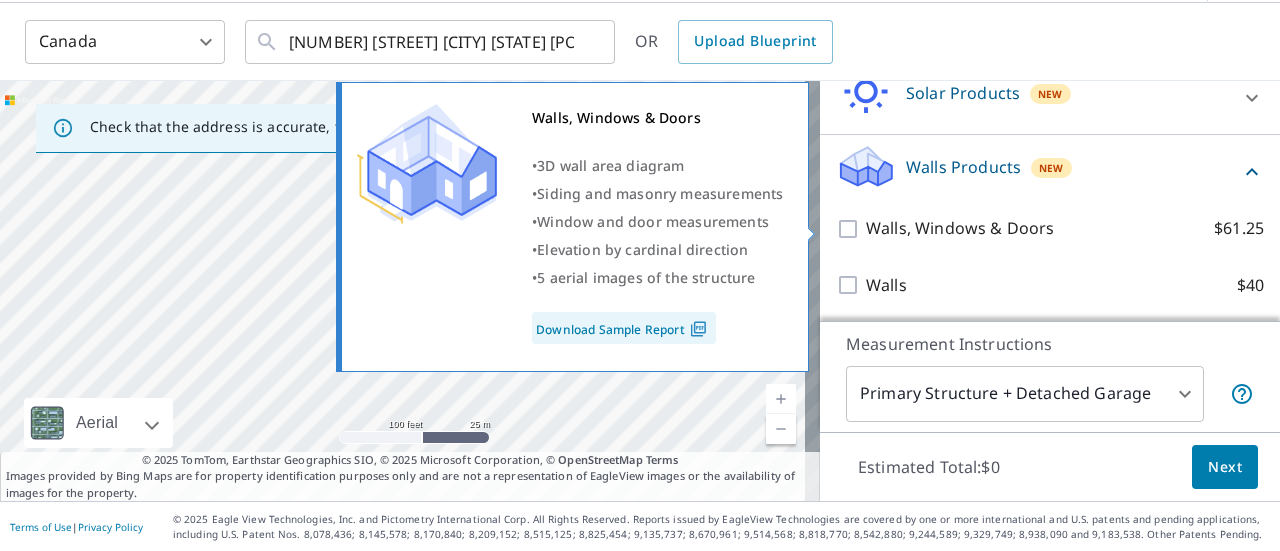 click on "Walls, Windows & Doors $61.25" at bounding box center (851, 229) 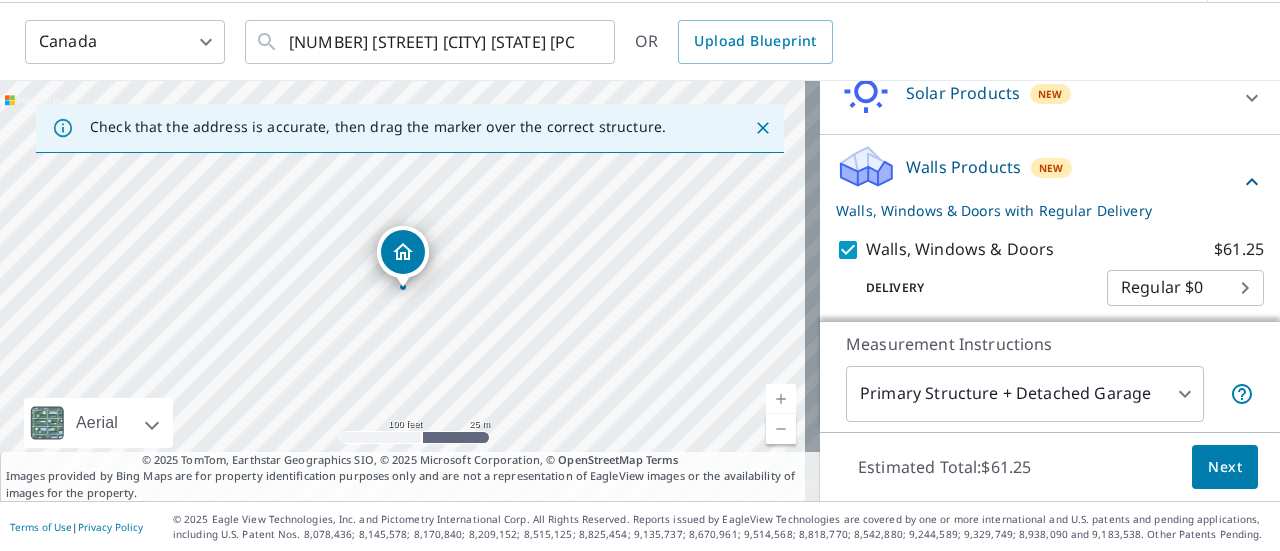 click on "Next" at bounding box center (1225, 467) 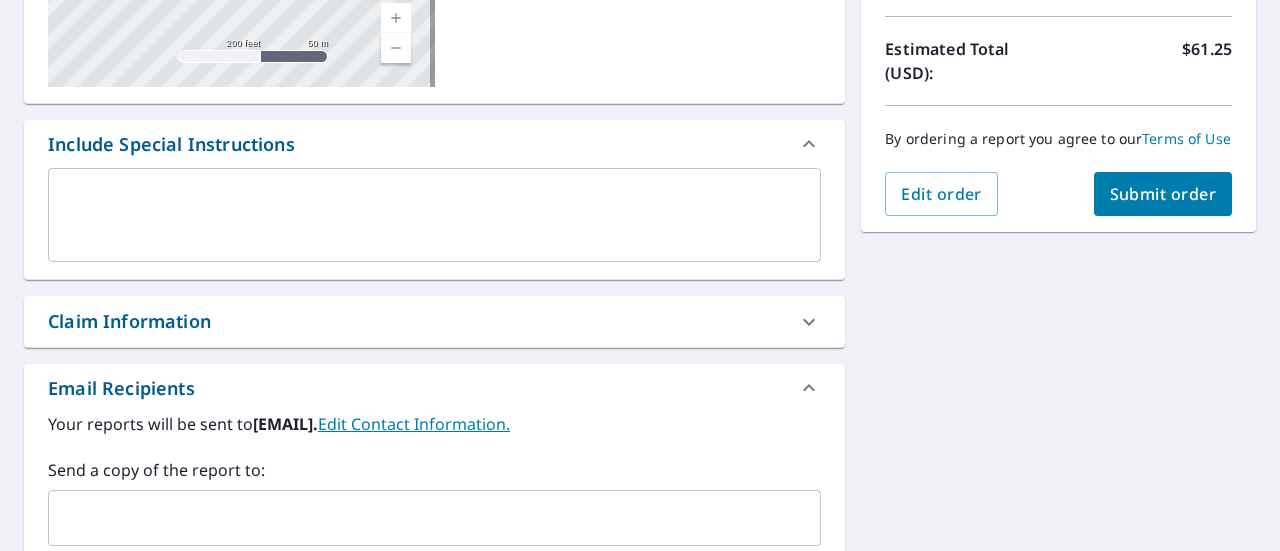 scroll, scrollTop: 470, scrollLeft: 0, axis: vertical 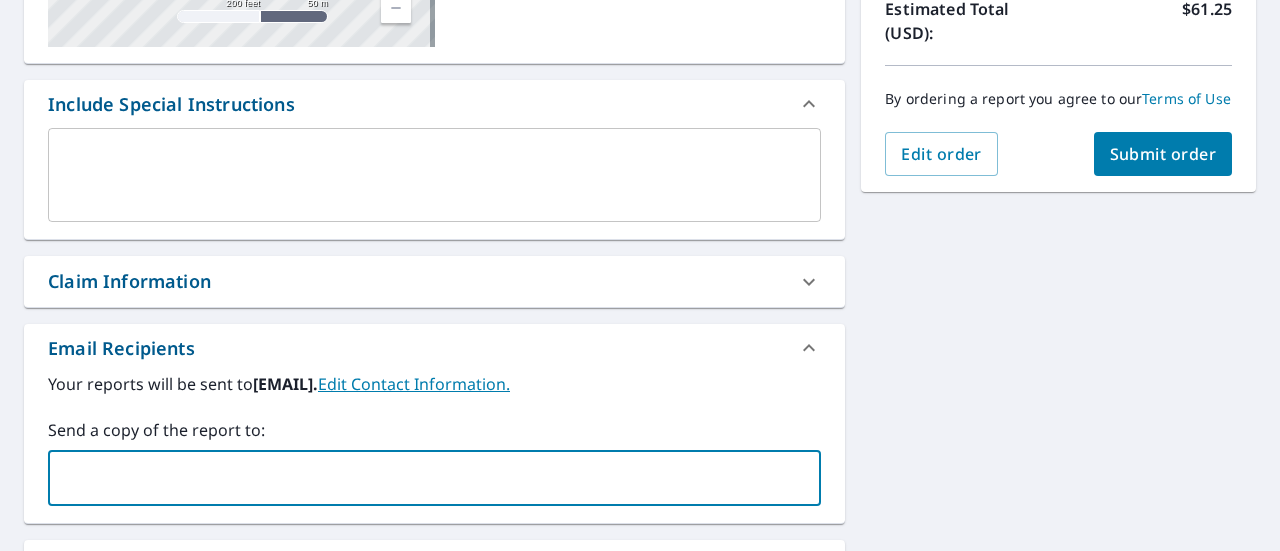 click at bounding box center (419, 478) 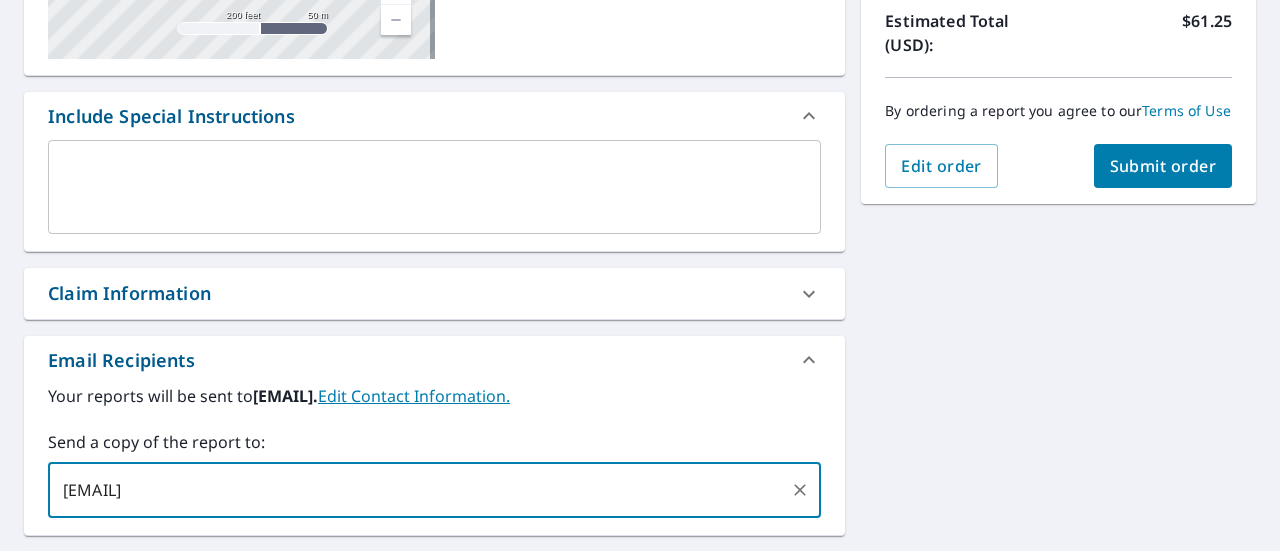 scroll, scrollTop: 328, scrollLeft: 0, axis: vertical 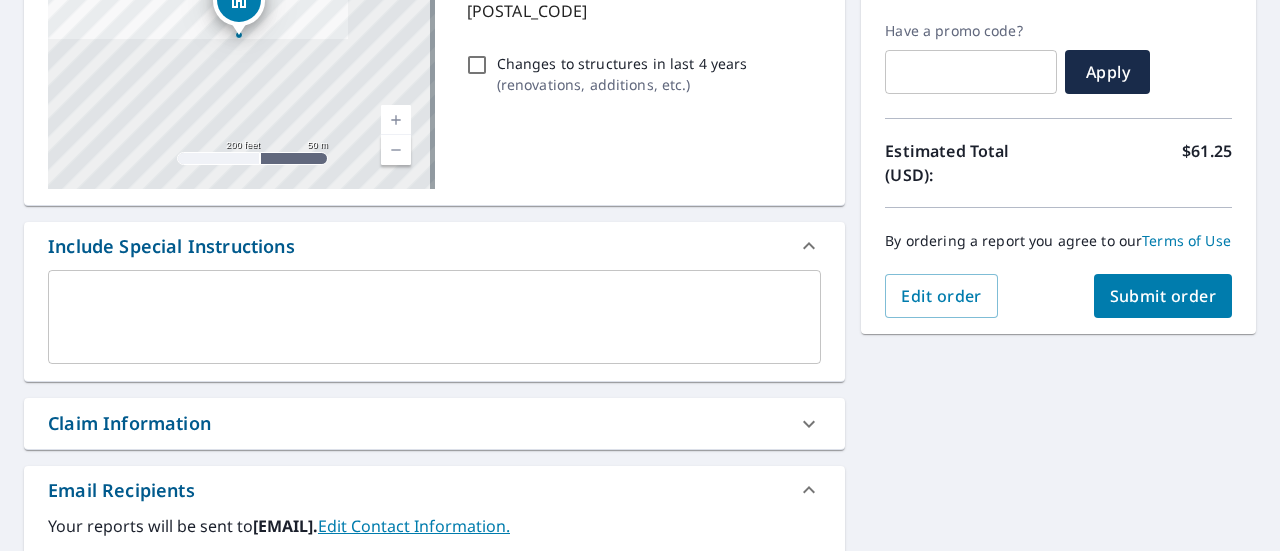 type on "[EMAIL]" 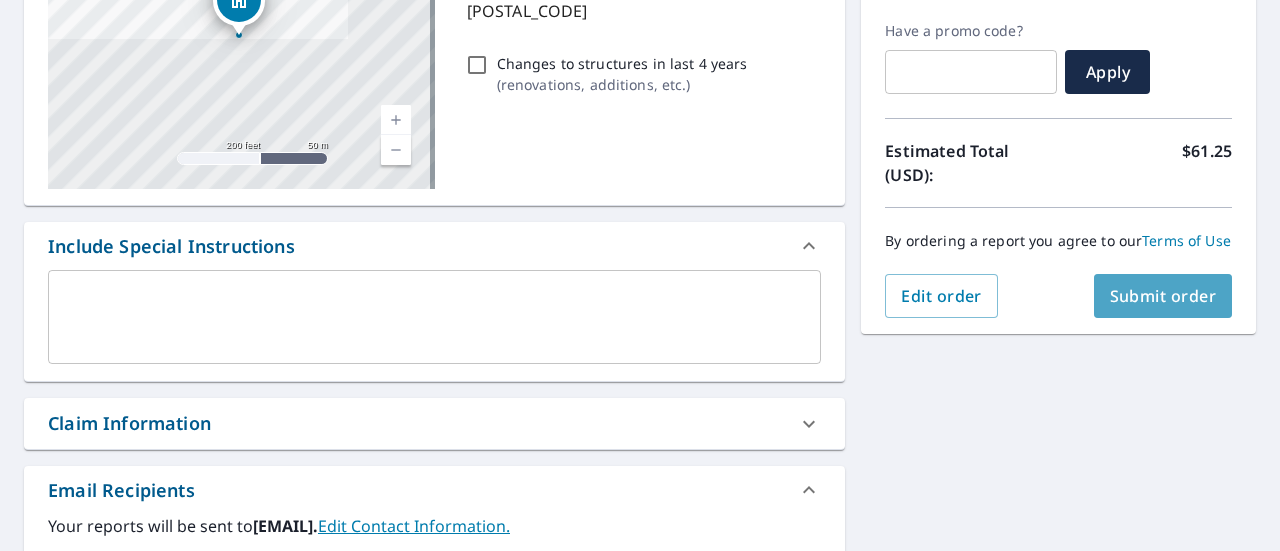 click on "Submit order" at bounding box center (1163, 296) 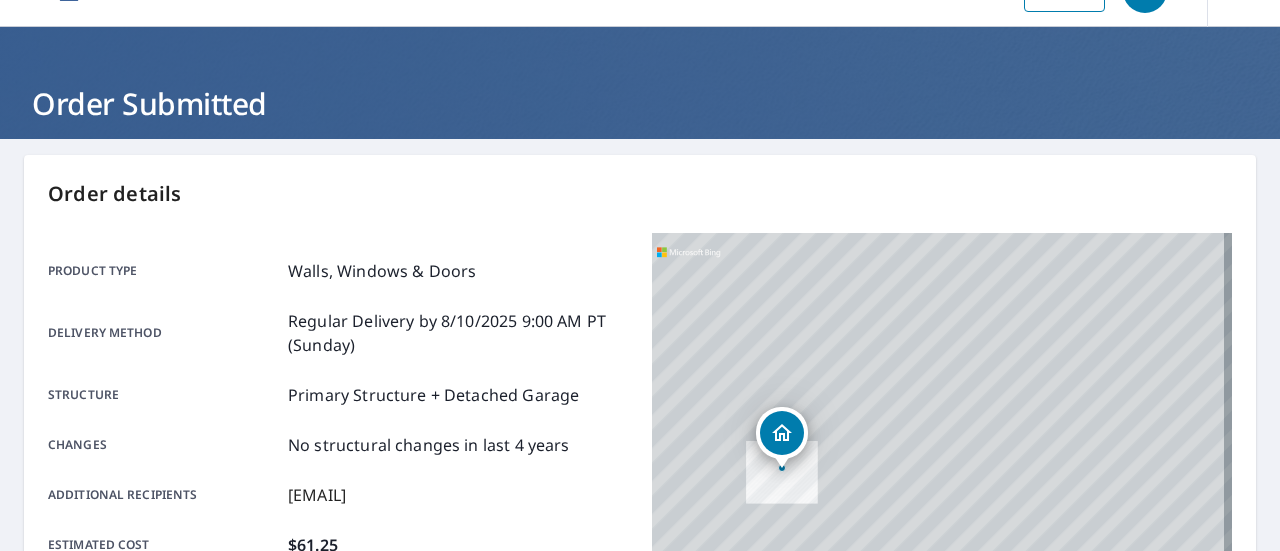 scroll, scrollTop: 0, scrollLeft: 0, axis: both 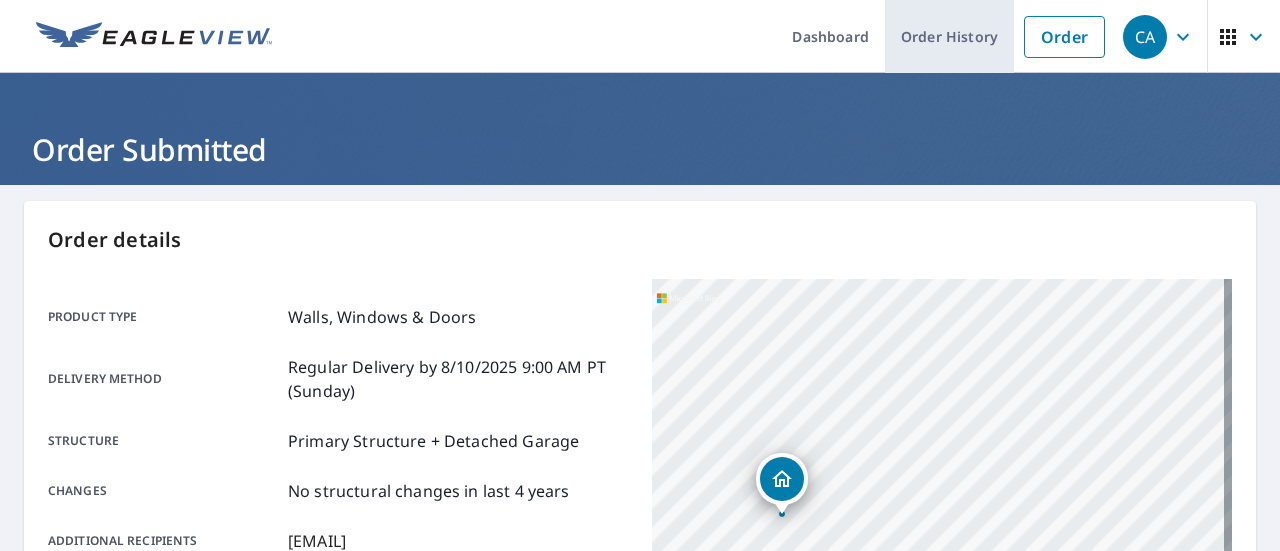 click on "Order History" at bounding box center [949, 36] 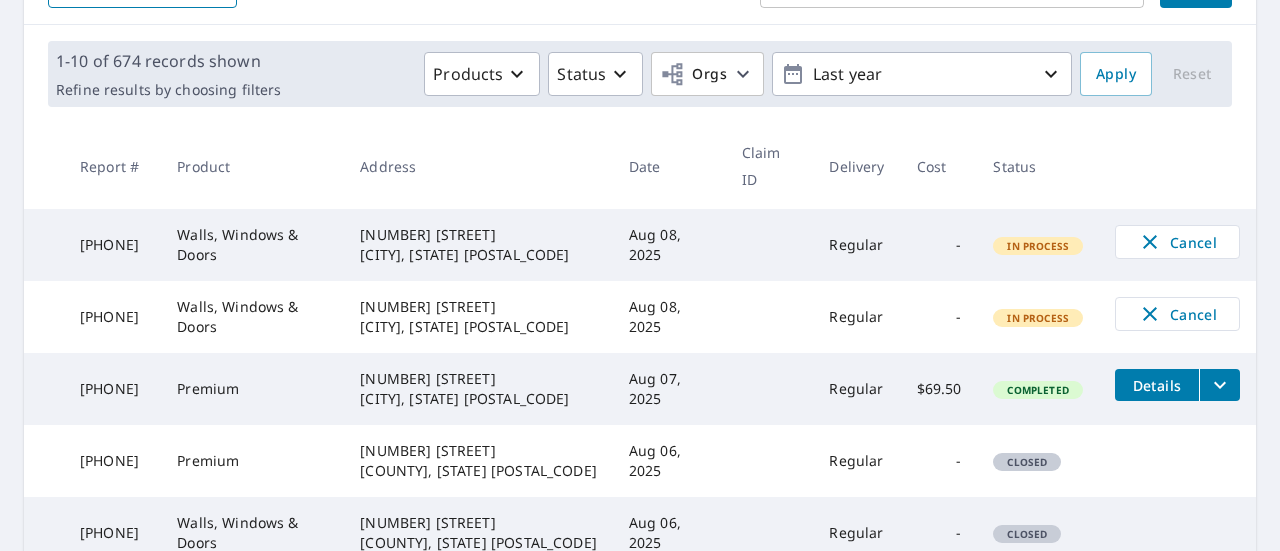 scroll, scrollTop: 400, scrollLeft: 0, axis: vertical 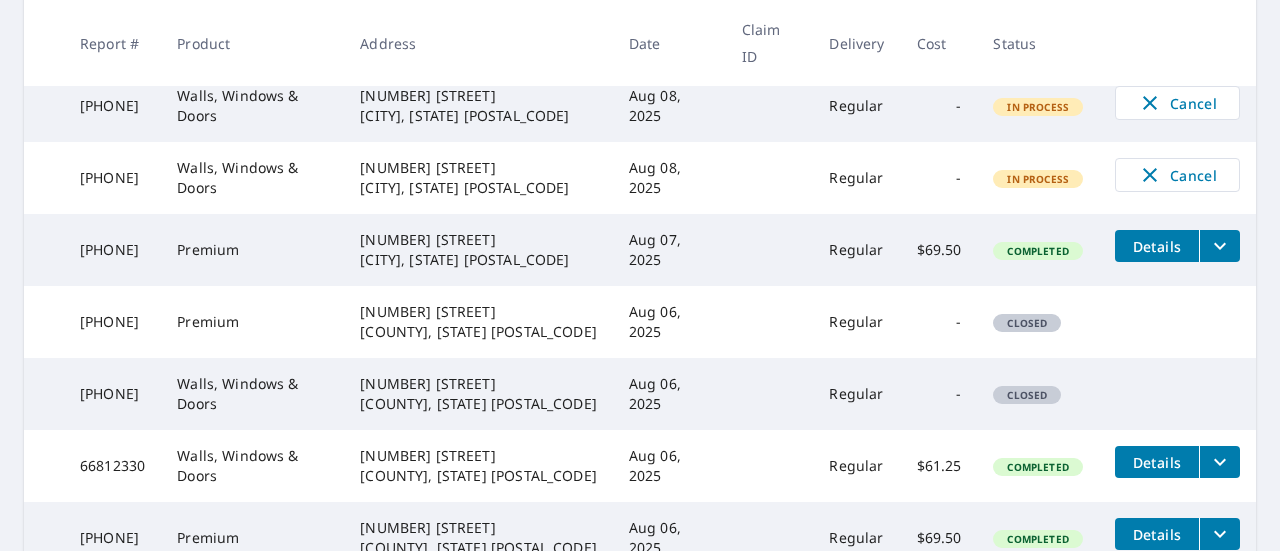 click 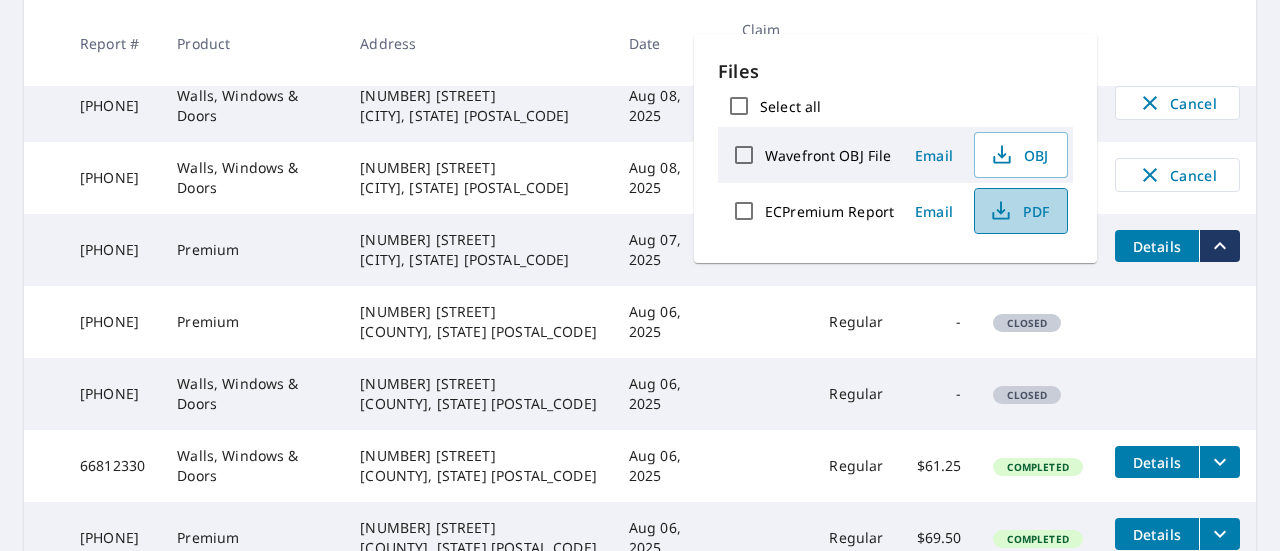 click on "PDF" at bounding box center (1019, 211) 